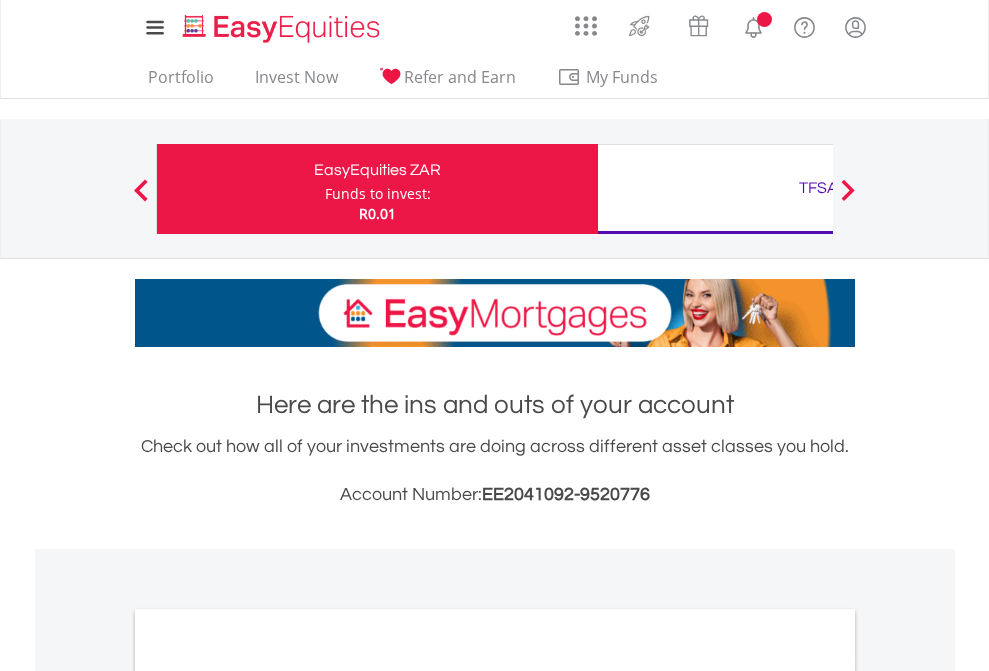 scroll, scrollTop: 0, scrollLeft: 0, axis: both 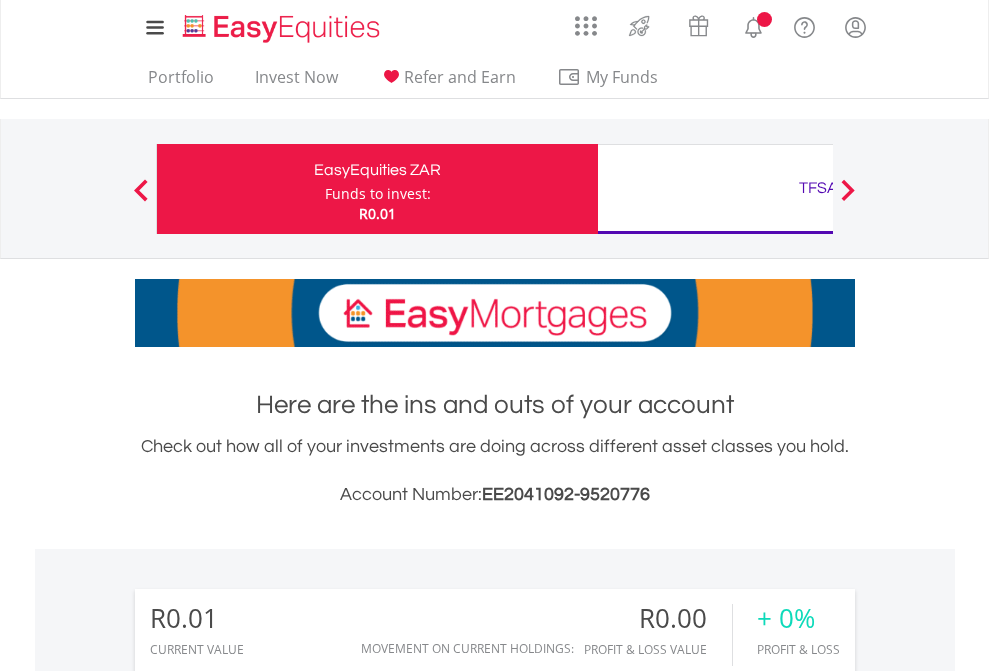 click on "Funds to invest:" at bounding box center (378, 194) 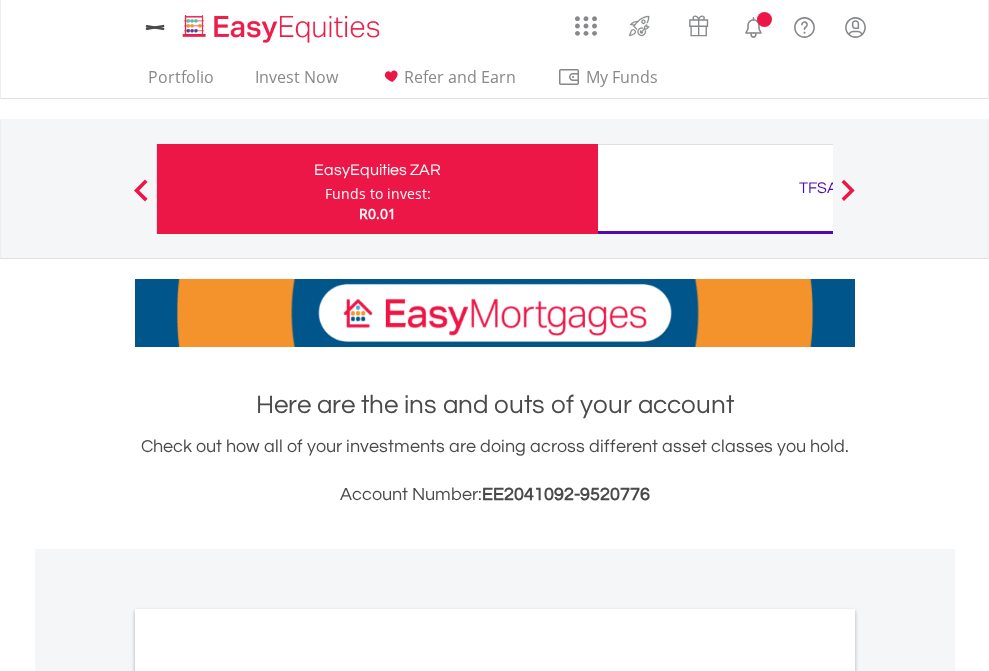 scroll, scrollTop: 0, scrollLeft: 0, axis: both 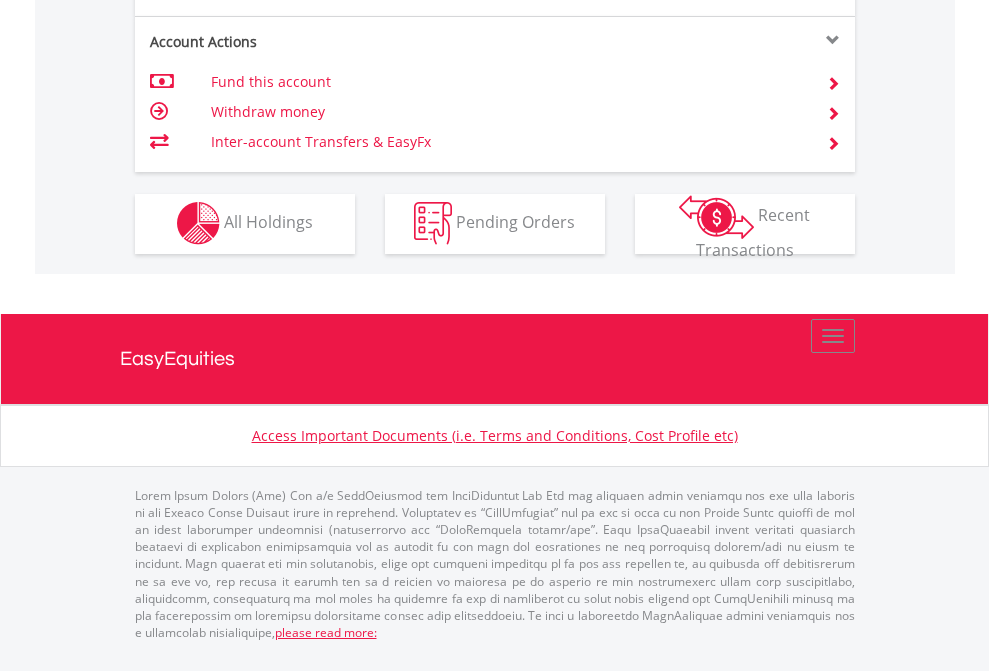 click on "Investment types" at bounding box center (706, -353) 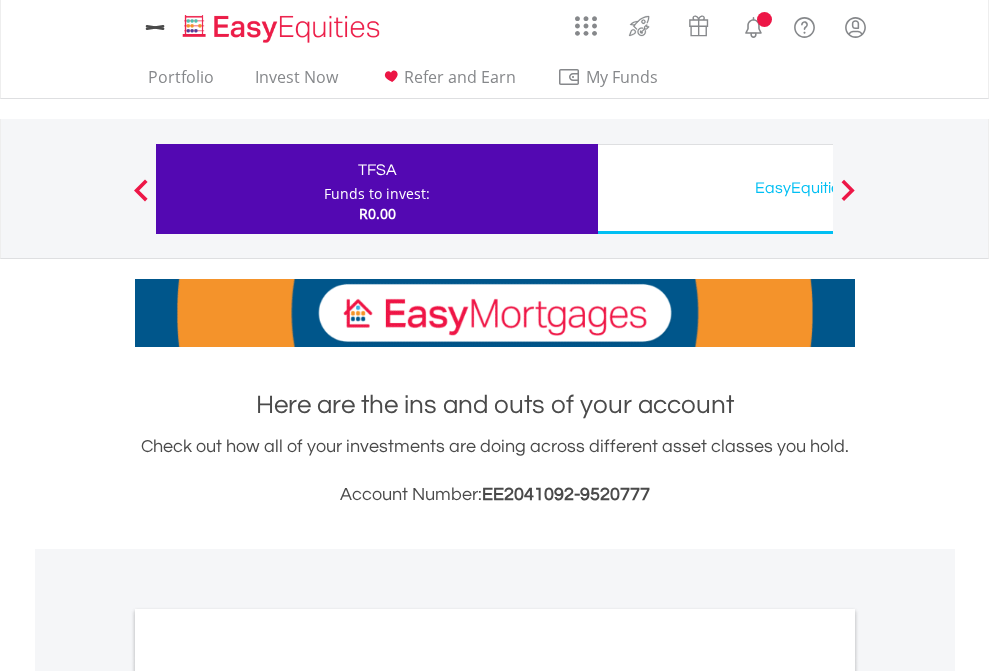 scroll, scrollTop: 0, scrollLeft: 0, axis: both 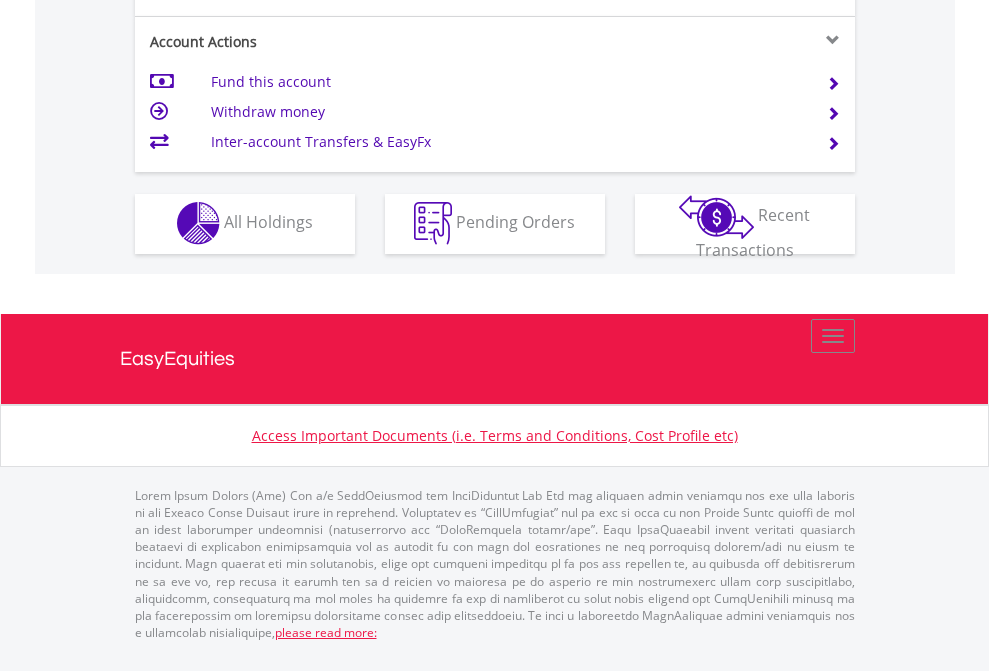 click on "Investment types" at bounding box center [706, -353] 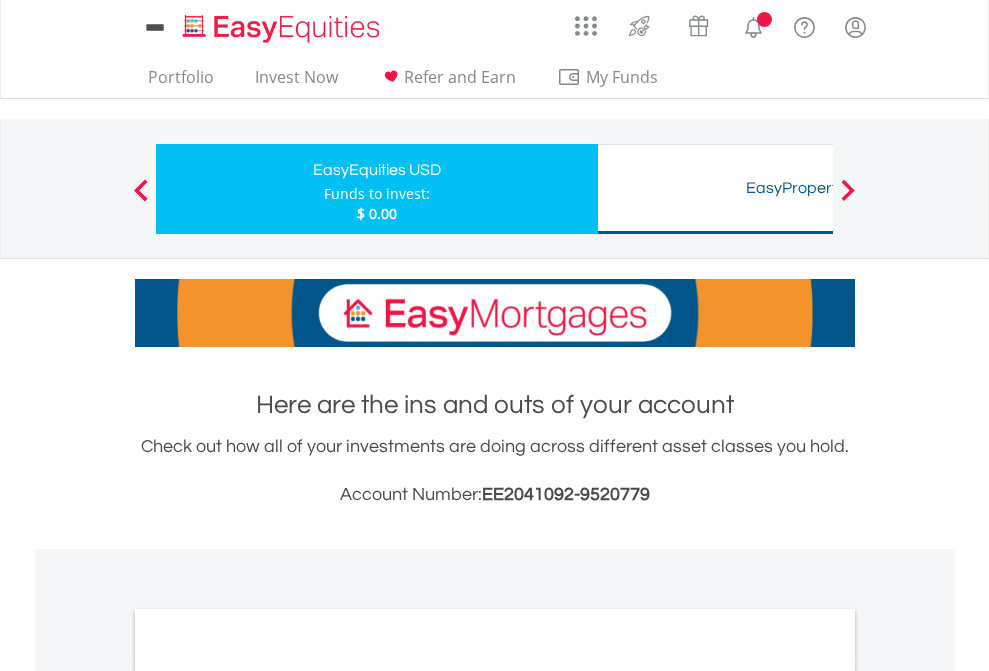scroll, scrollTop: 0, scrollLeft: 0, axis: both 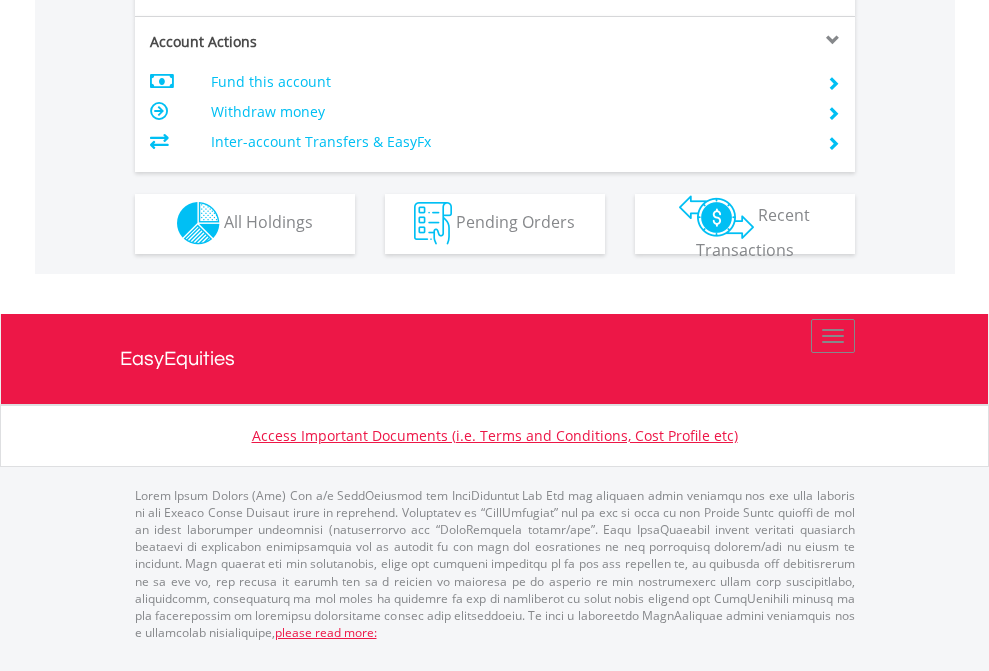click on "Investment types" at bounding box center [706, -353] 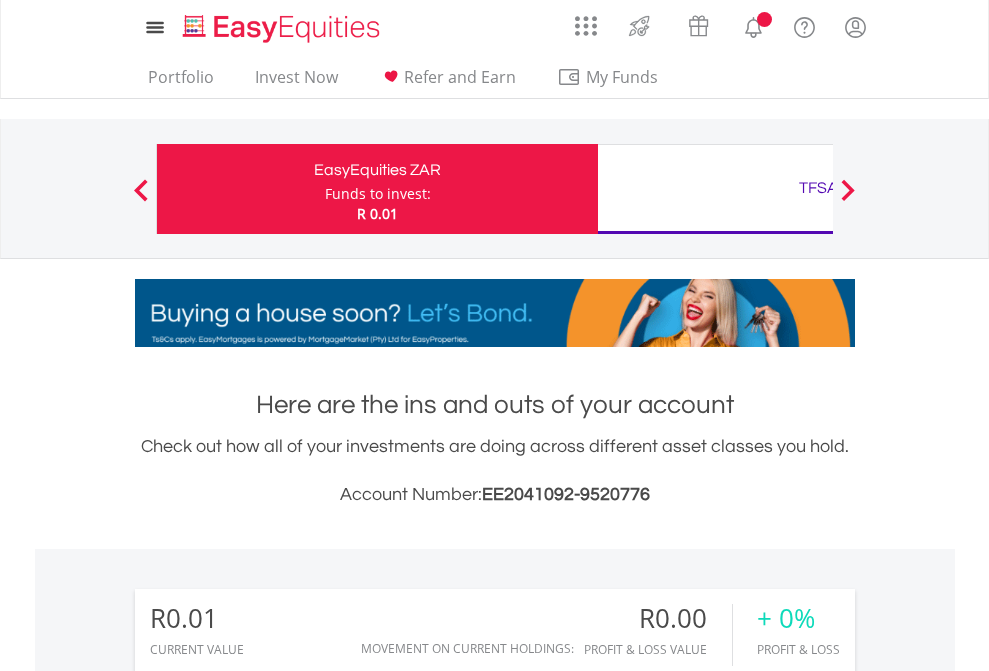 scroll, scrollTop: 1486, scrollLeft: 0, axis: vertical 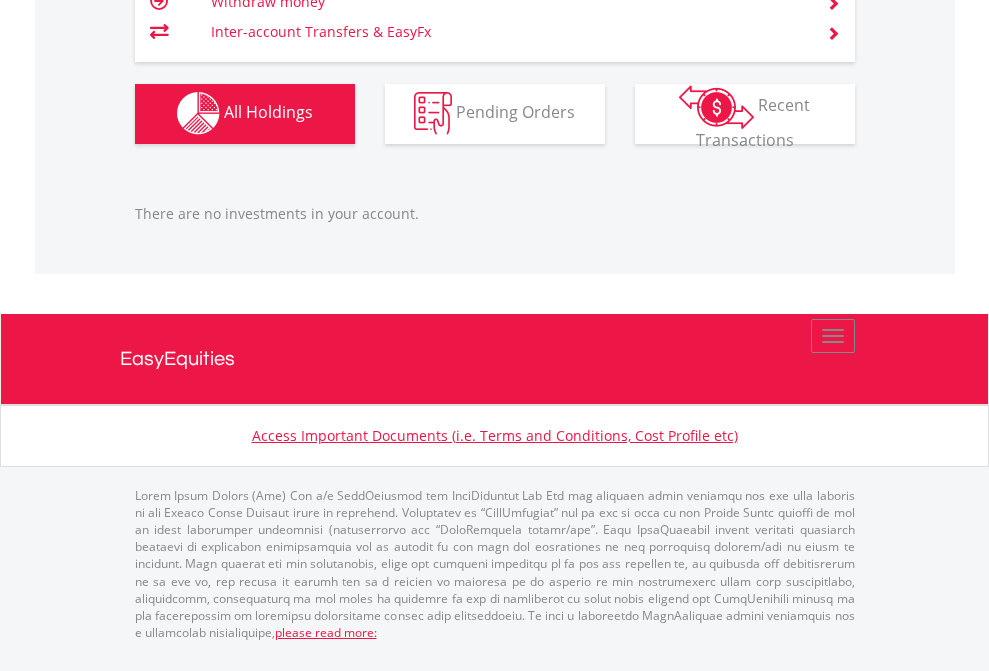 click on "TFSA" at bounding box center [818, -1142] 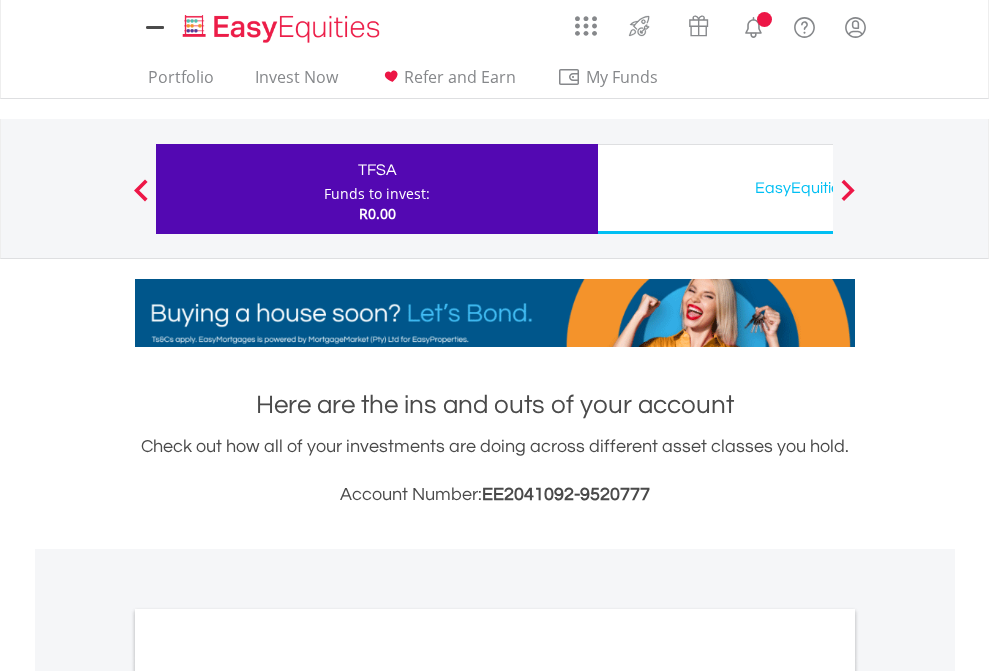 scroll, scrollTop: 0, scrollLeft: 0, axis: both 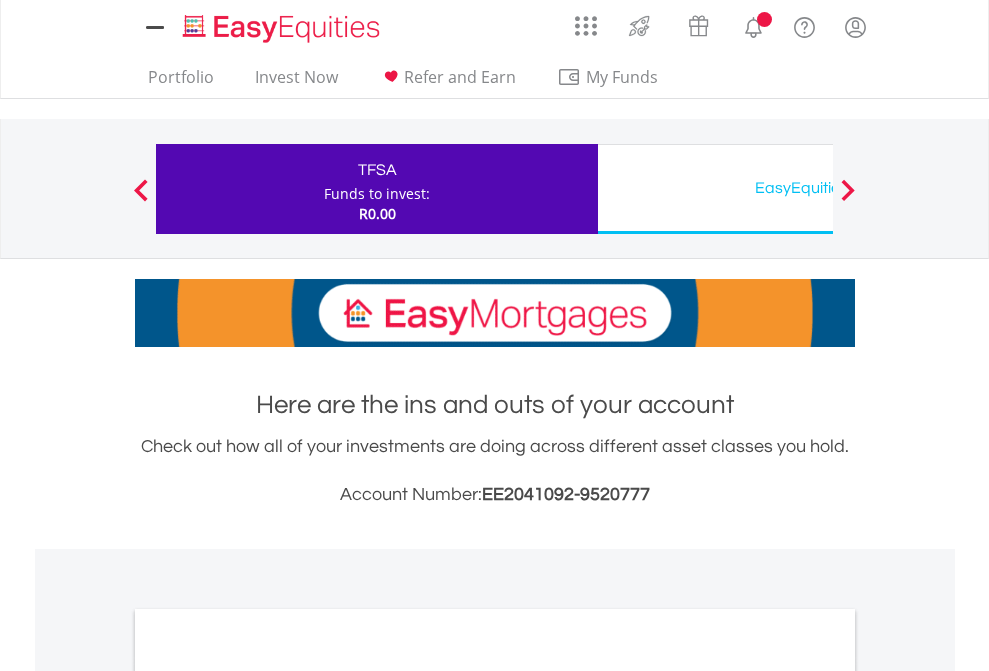 click on "All Holdings" at bounding box center (268, 1096) 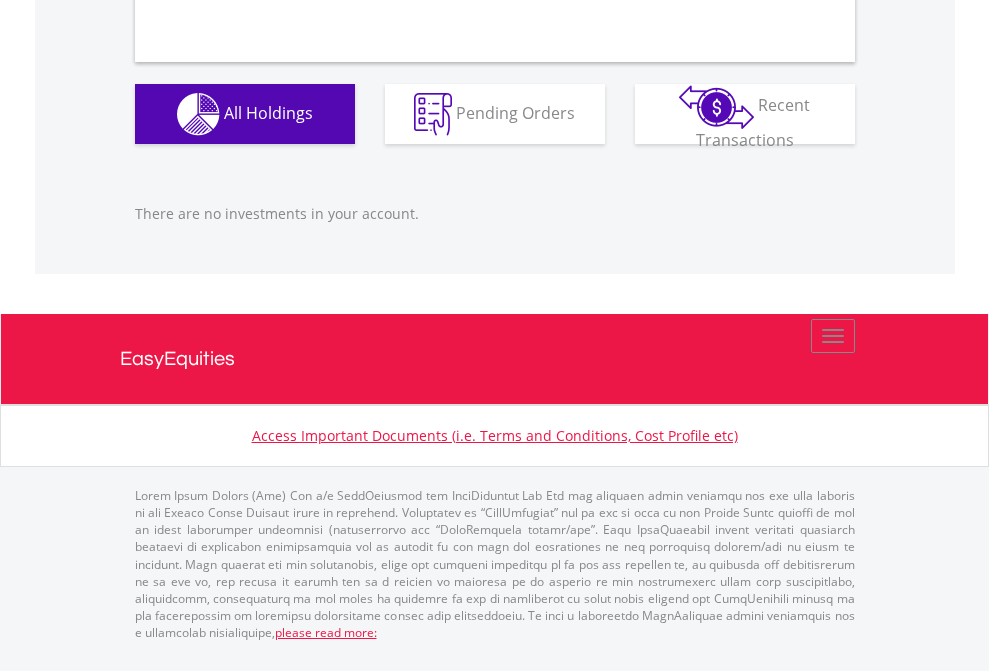 scroll, scrollTop: 1980, scrollLeft: 0, axis: vertical 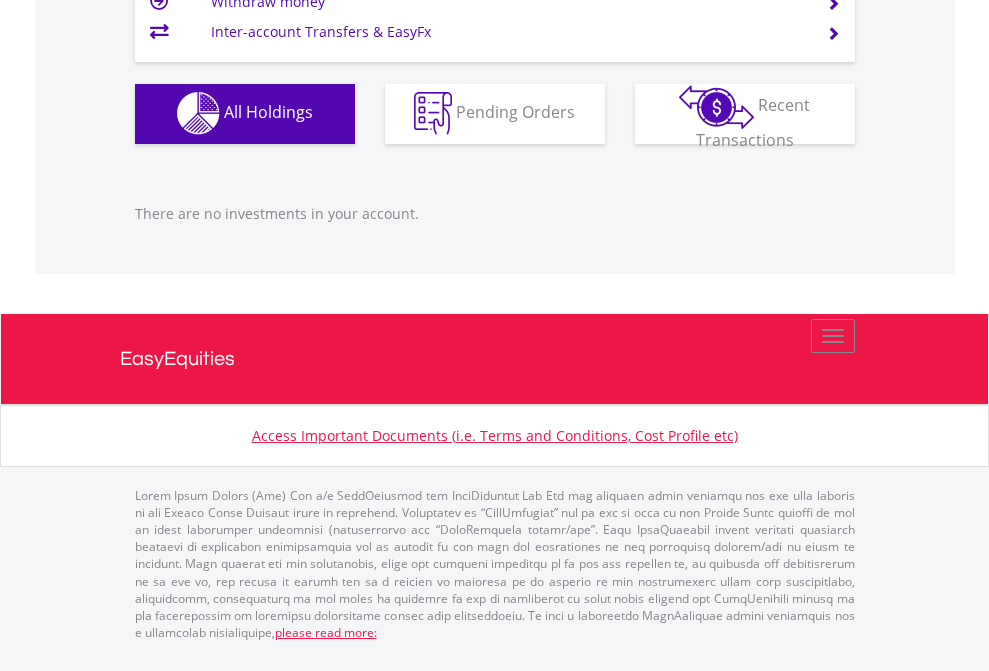 click on "EasyEquities USD" at bounding box center [818, -1142] 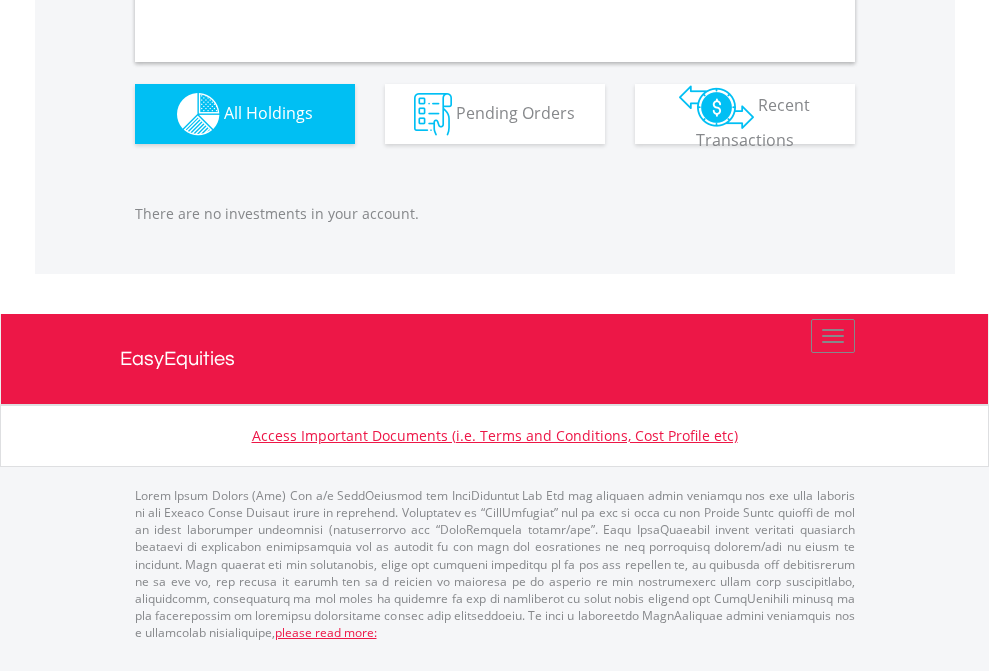 scroll, scrollTop: 1980, scrollLeft: 0, axis: vertical 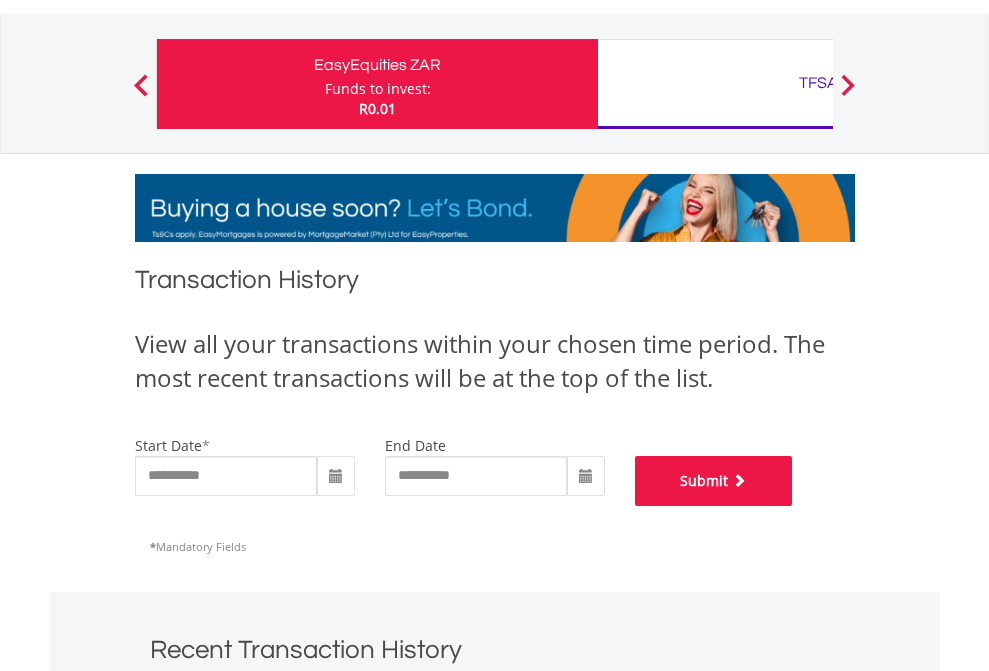 click on "Submit" at bounding box center [714, 481] 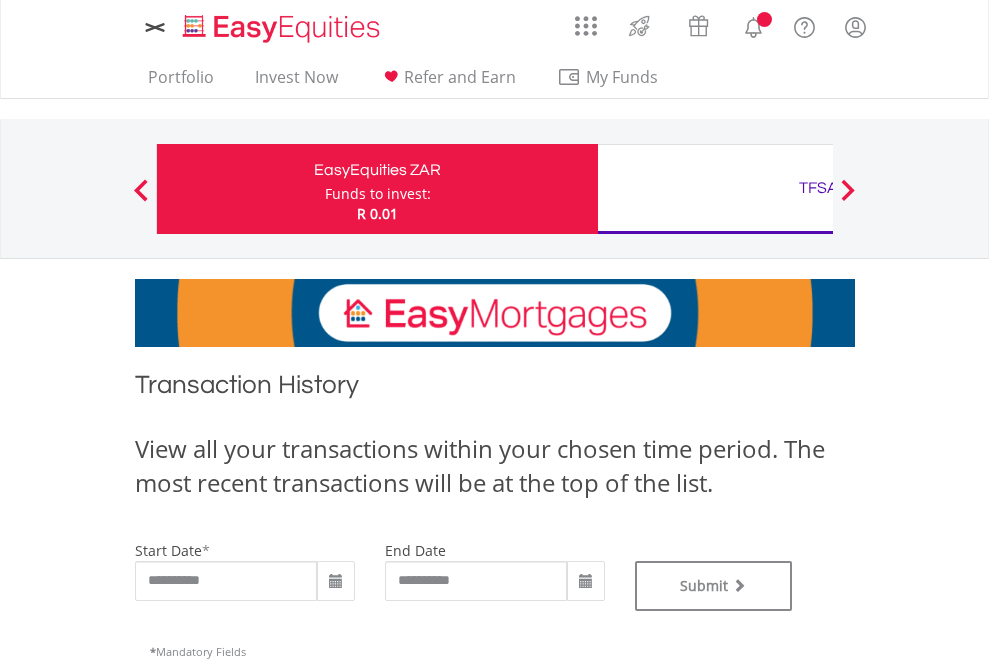 scroll, scrollTop: 0, scrollLeft: 0, axis: both 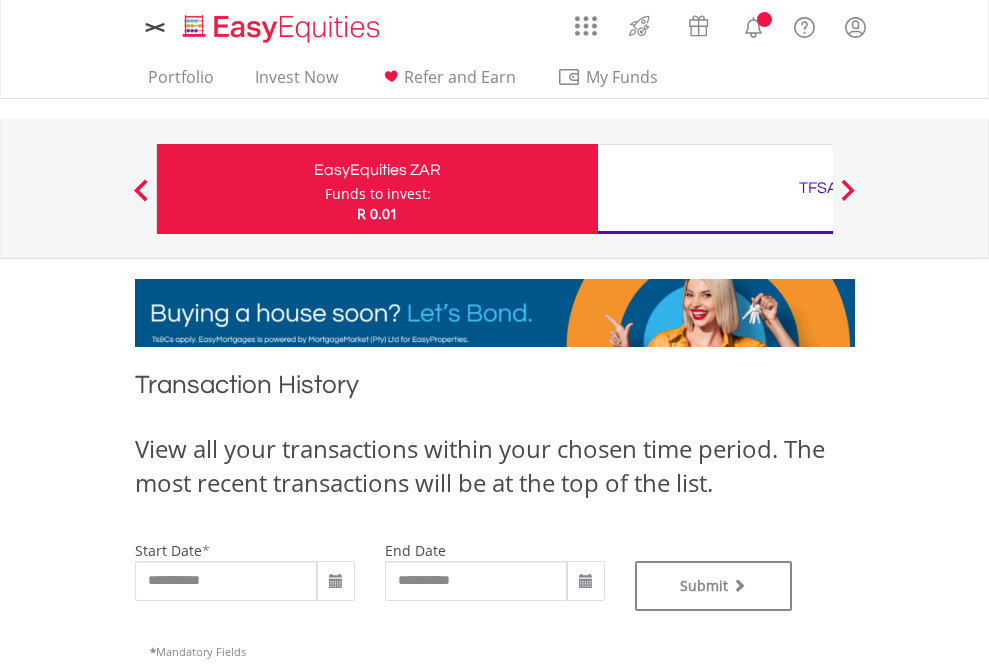 click on "TFSA" at bounding box center (818, 188) 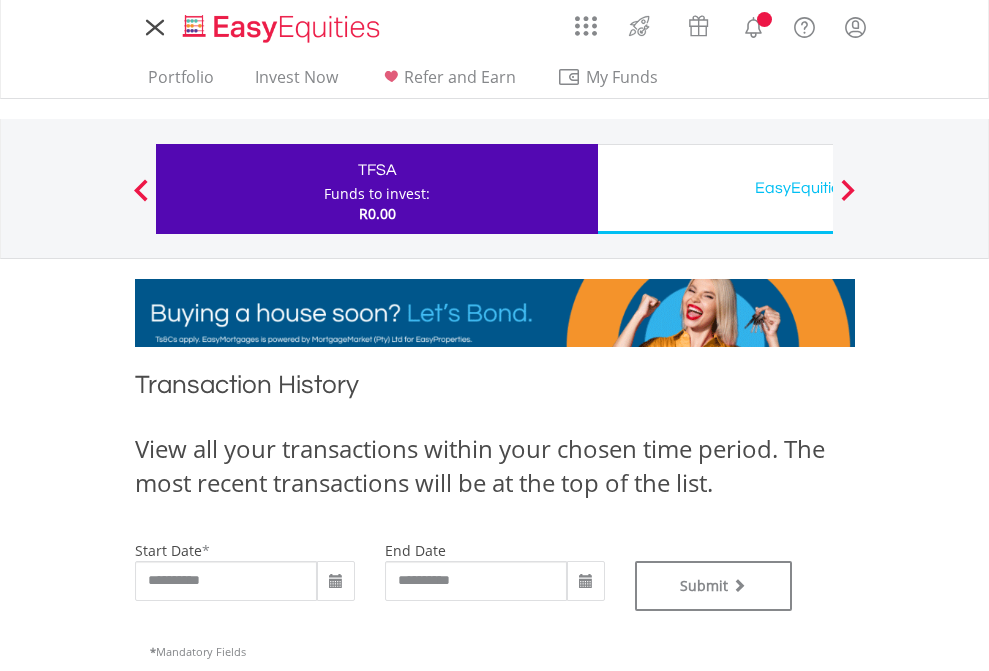 scroll, scrollTop: 0, scrollLeft: 0, axis: both 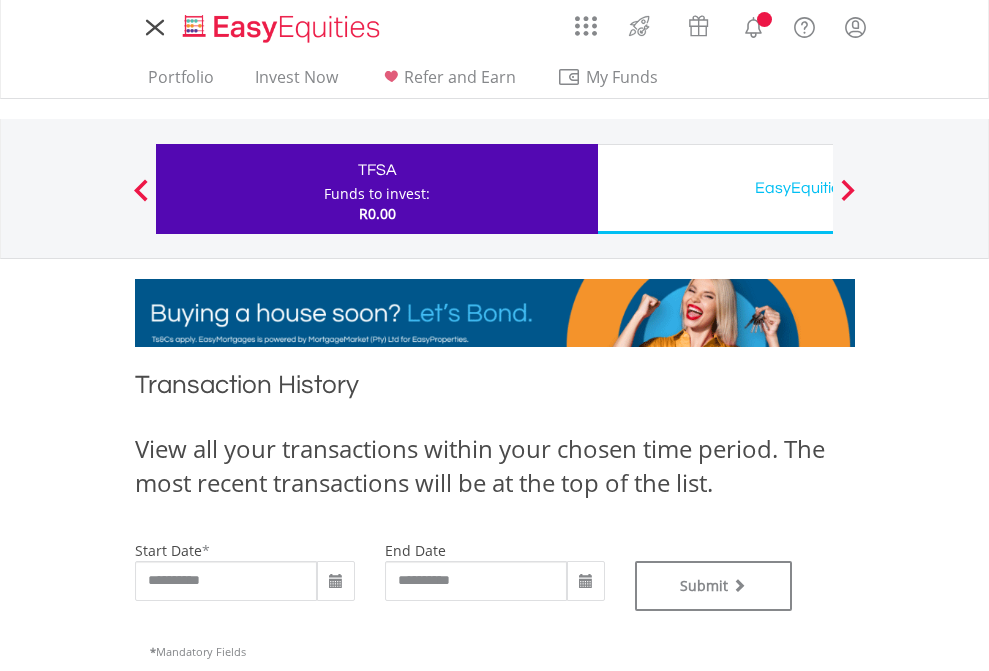 type on "**********" 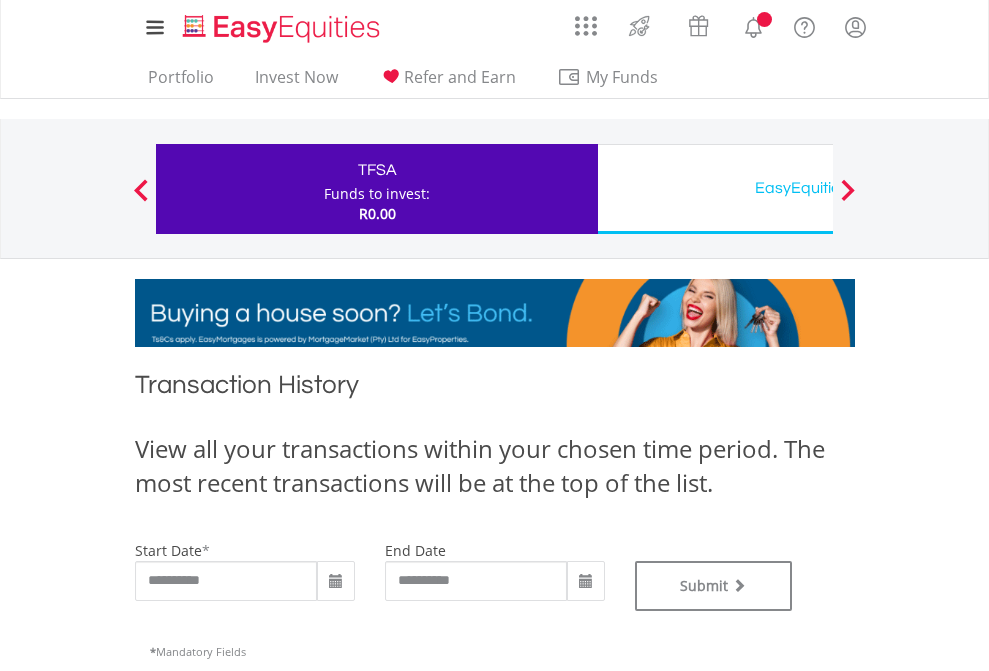 type on "**********" 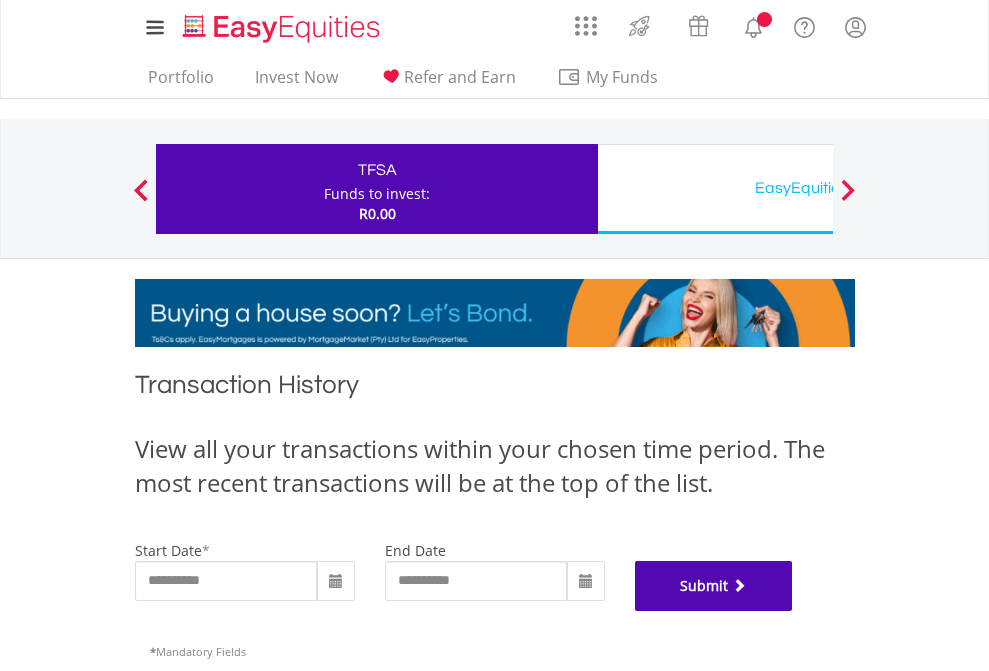 click on "Submit" at bounding box center [714, 586] 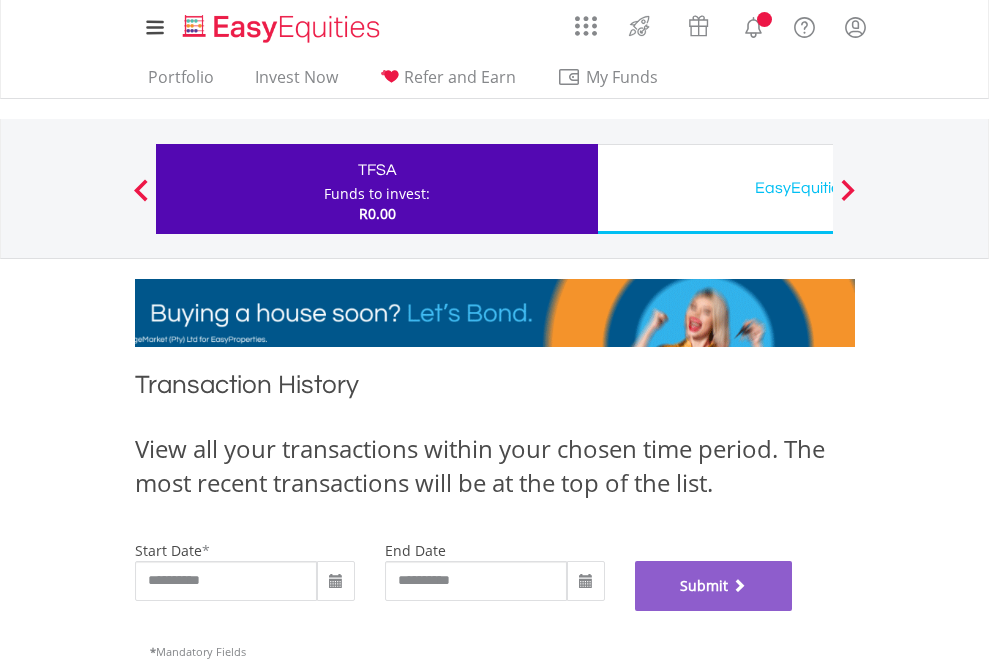 scroll, scrollTop: 811, scrollLeft: 0, axis: vertical 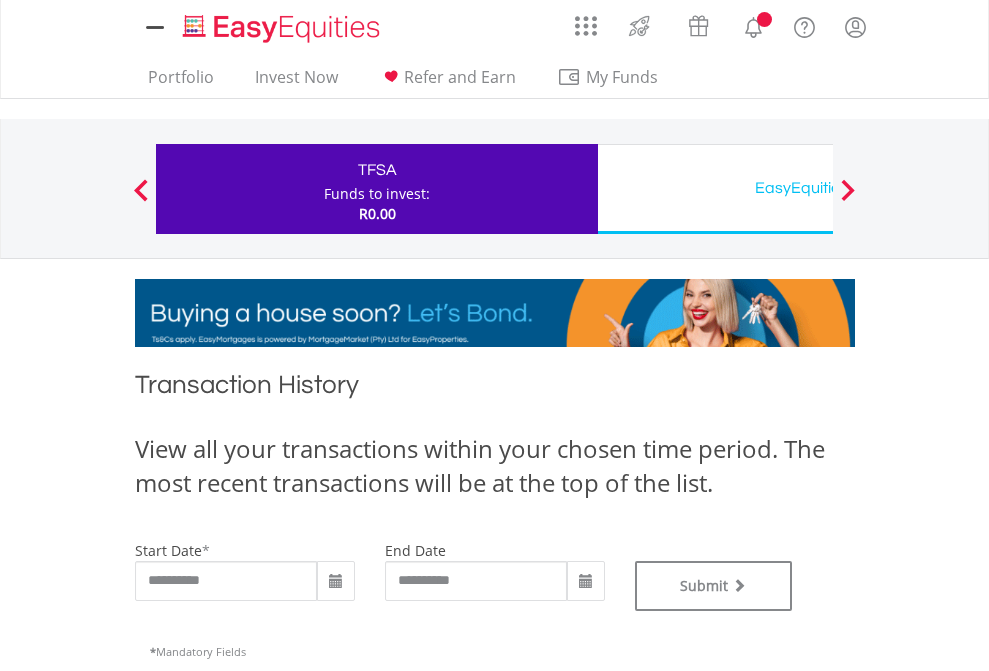 click on "EasyEquities USD" at bounding box center [818, 188] 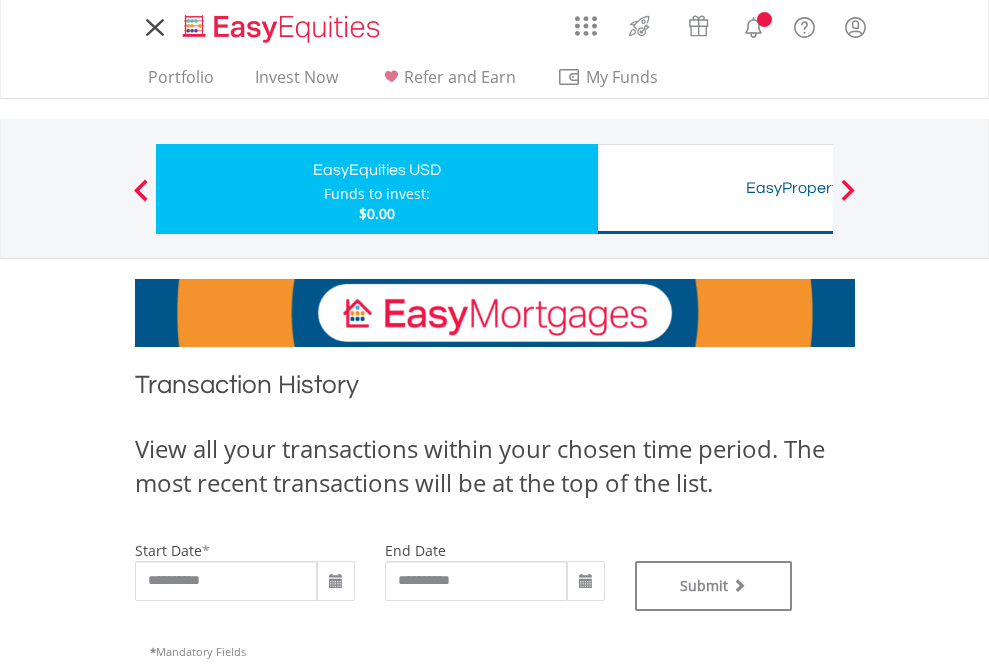 scroll, scrollTop: 0, scrollLeft: 0, axis: both 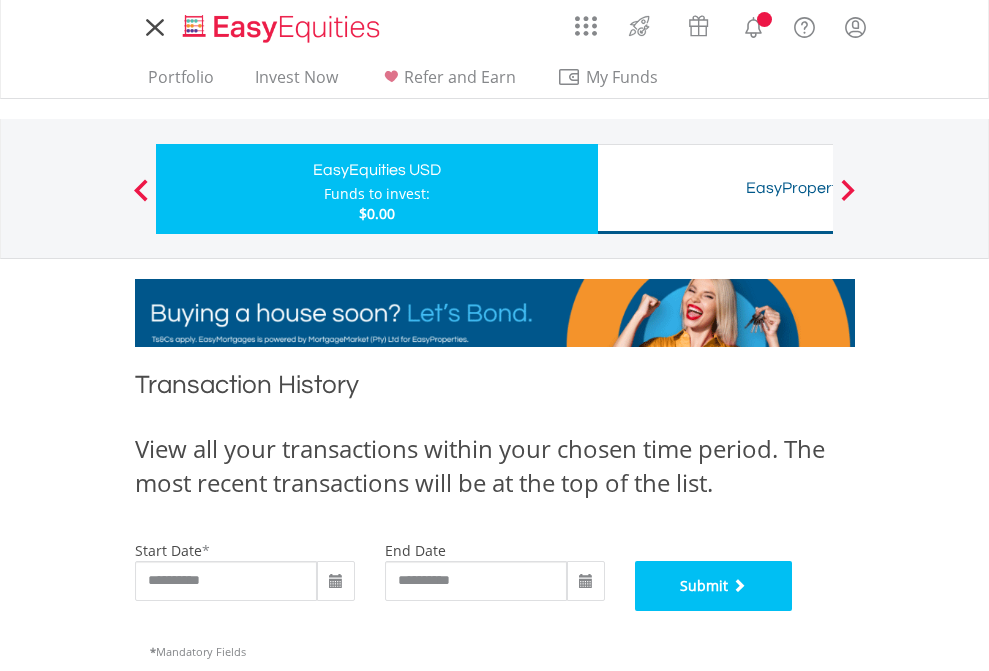 click on "Submit" at bounding box center (714, 586) 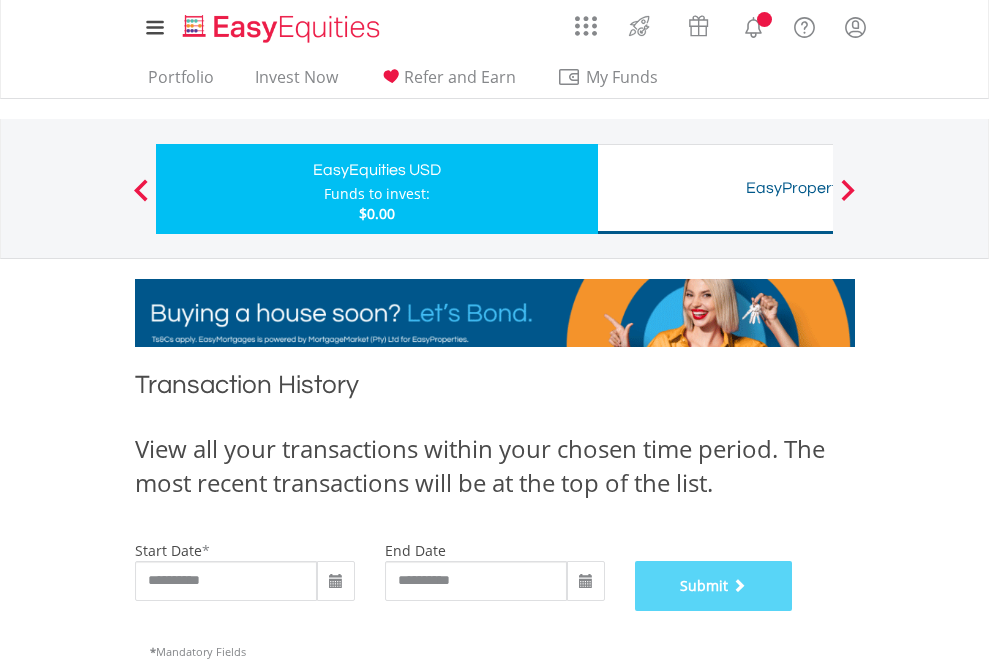 scroll, scrollTop: 811, scrollLeft: 0, axis: vertical 